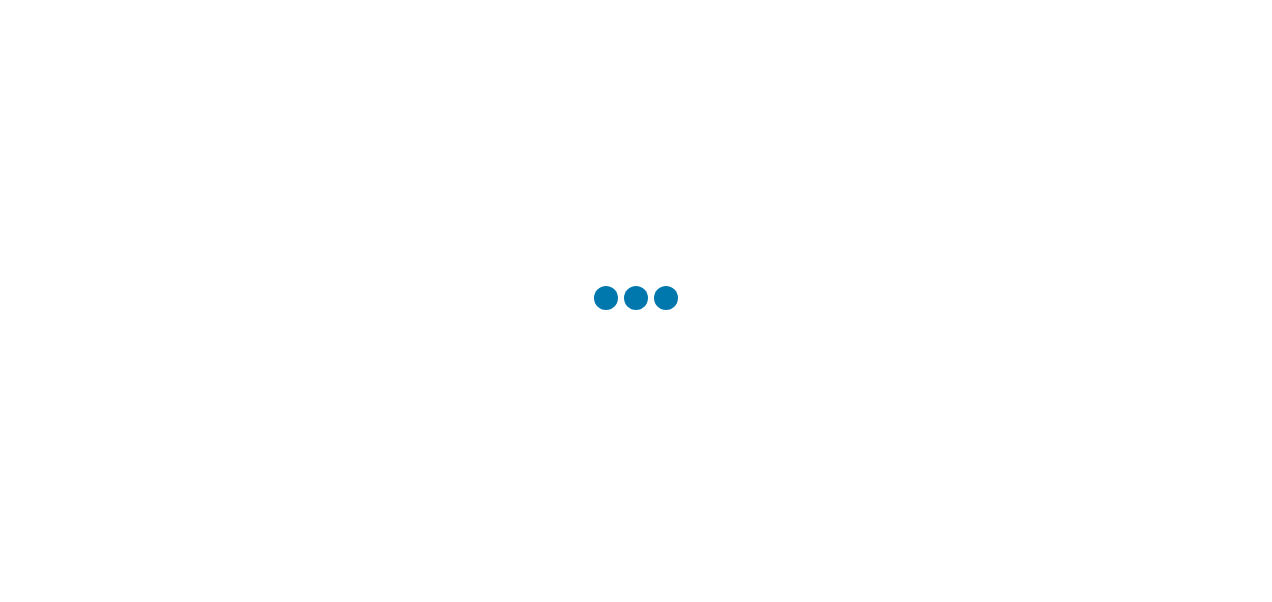 scroll, scrollTop: 0, scrollLeft: 0, axis: both 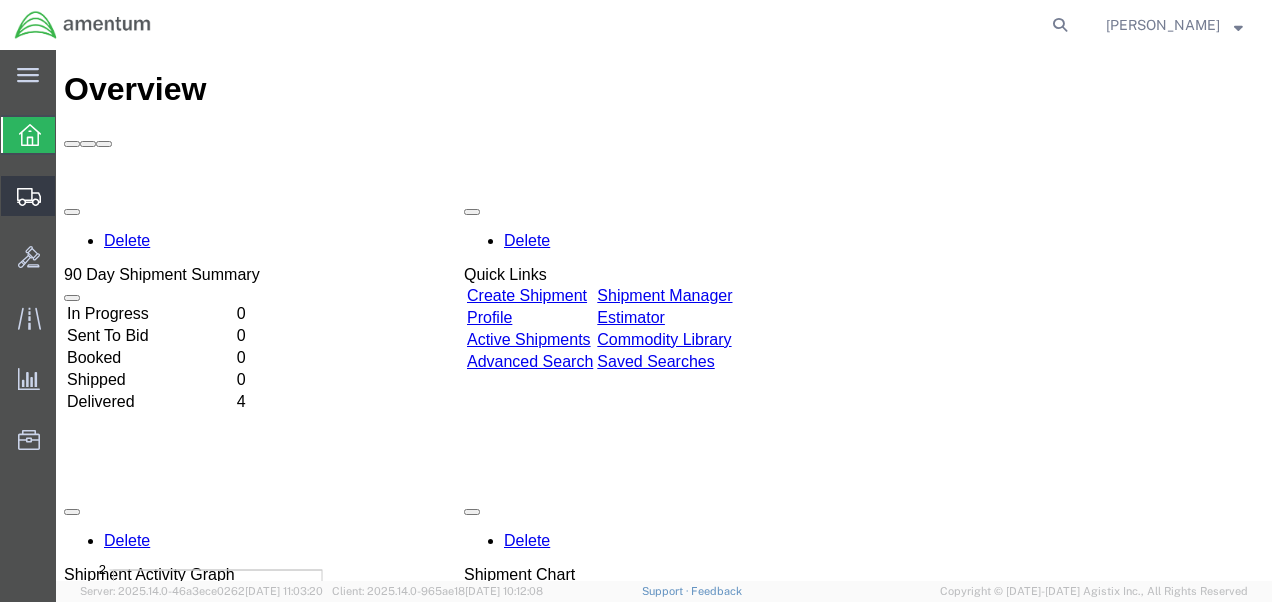 click 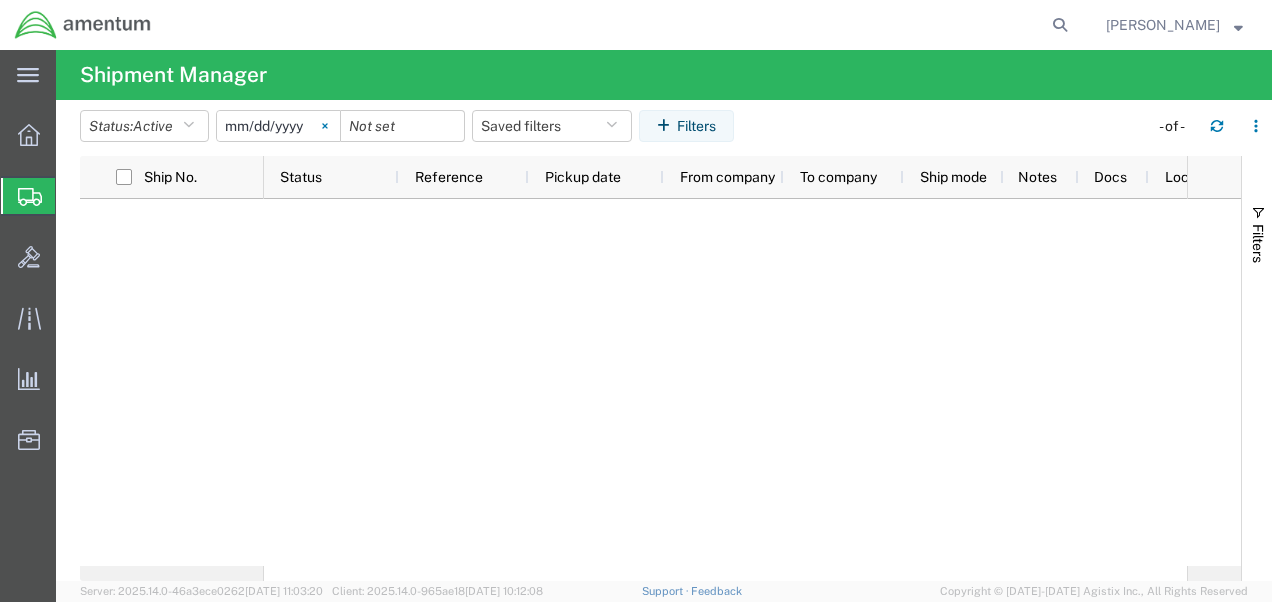 click at bounding box center [325, 126] 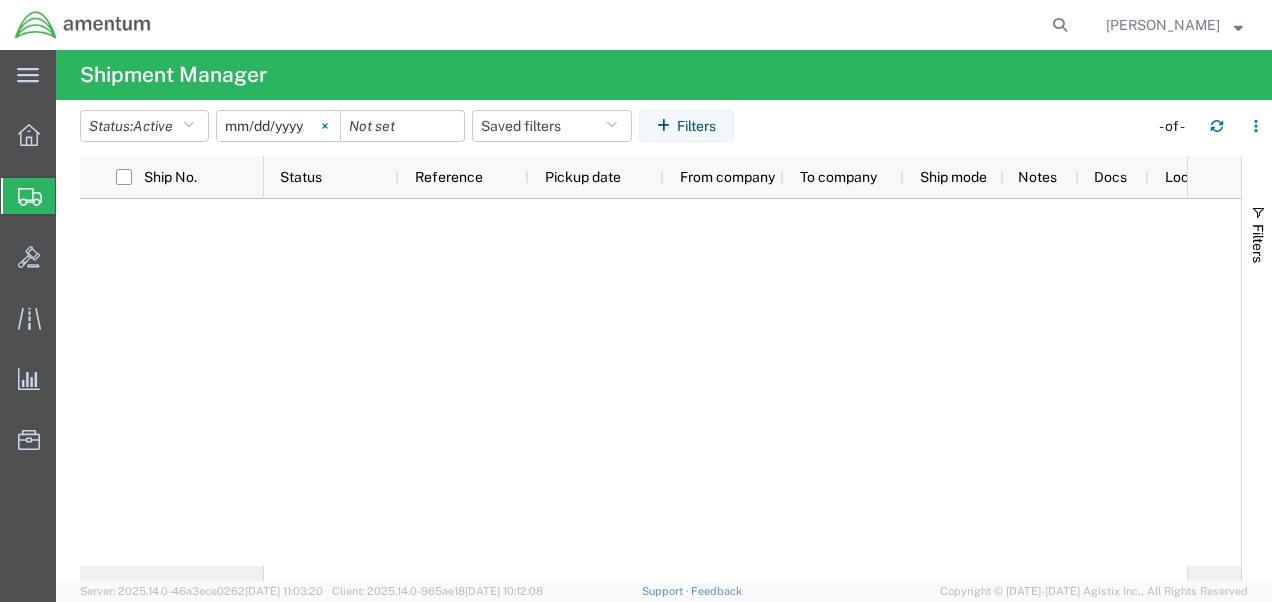 type 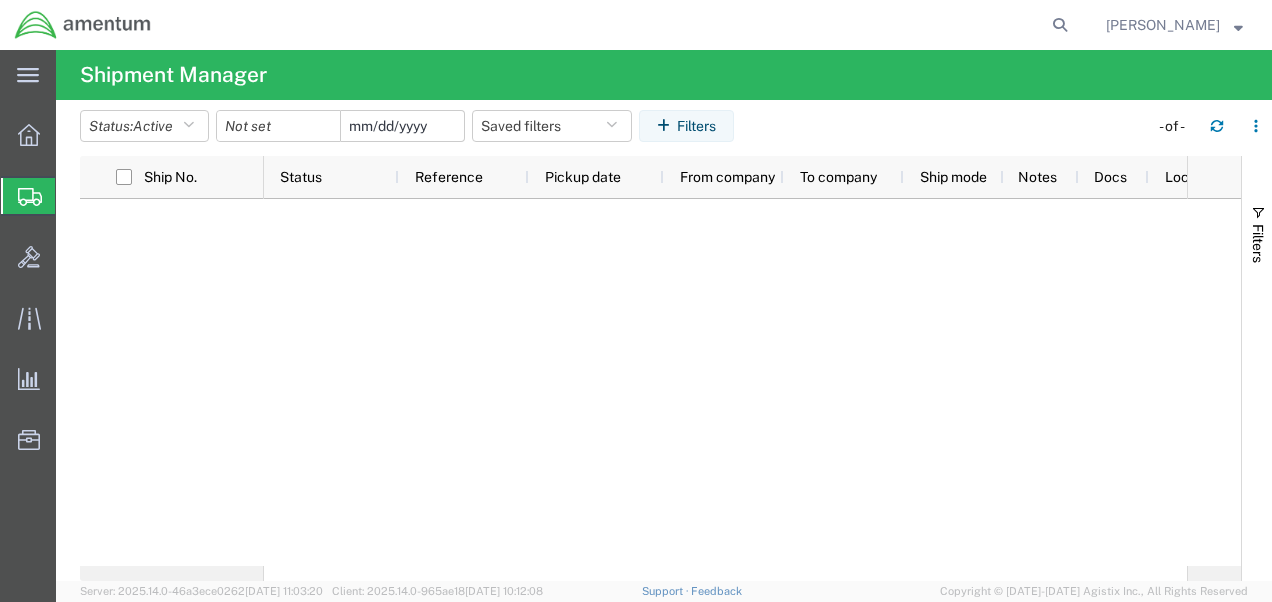 click 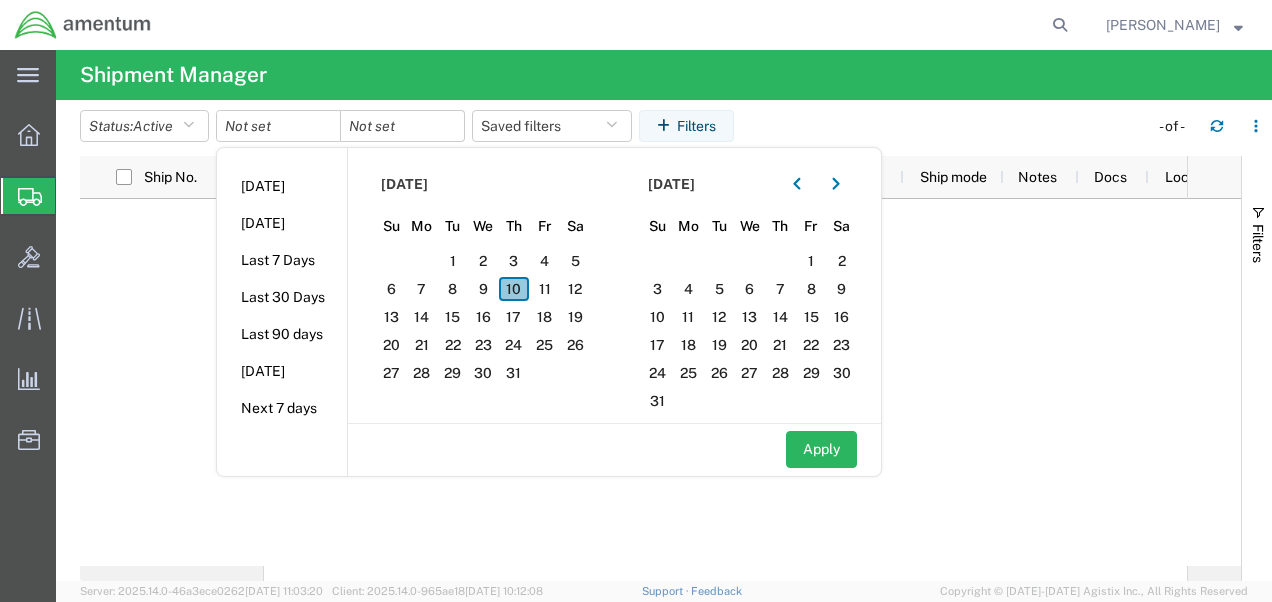 click on "10" 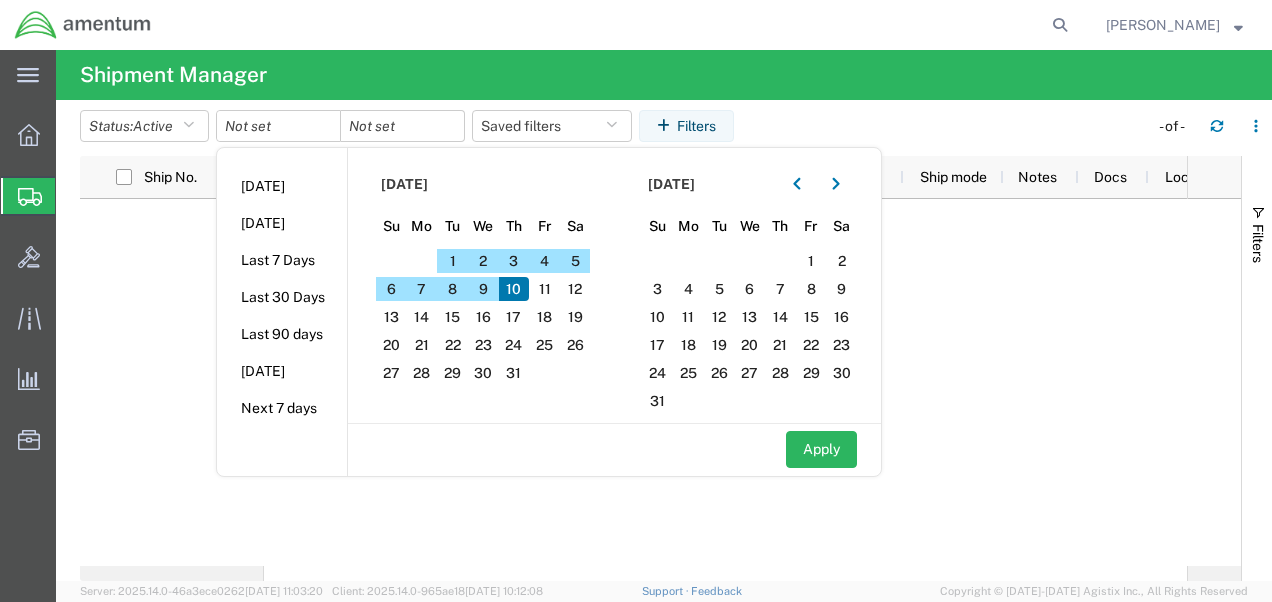 click on "Apply" 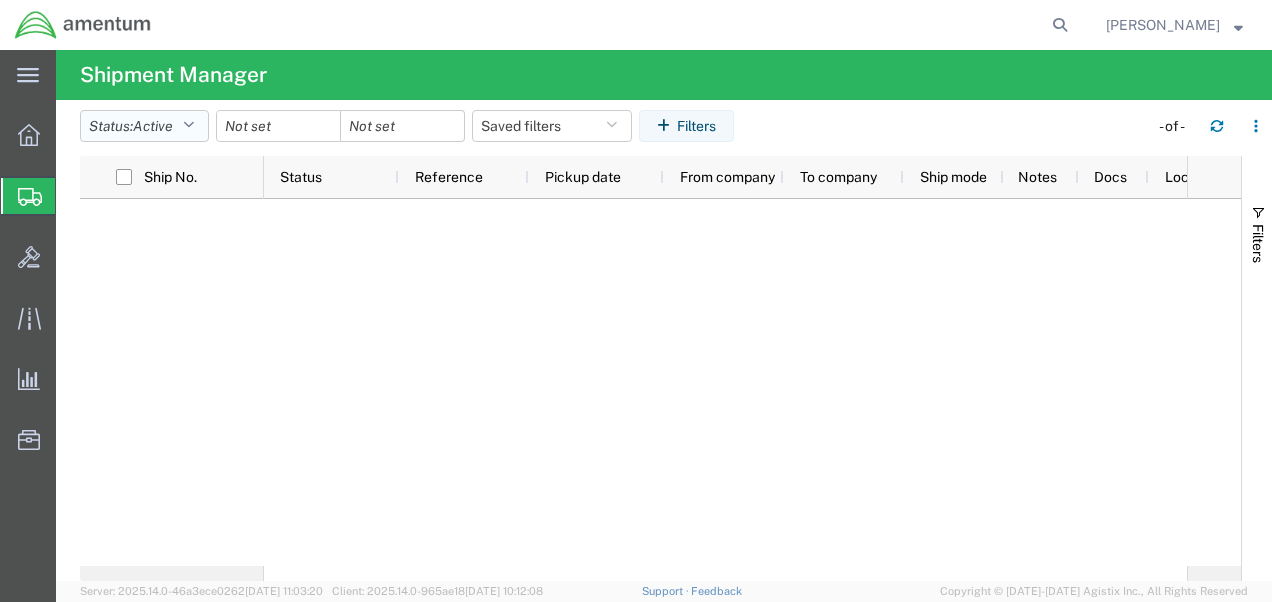 click on "Active" 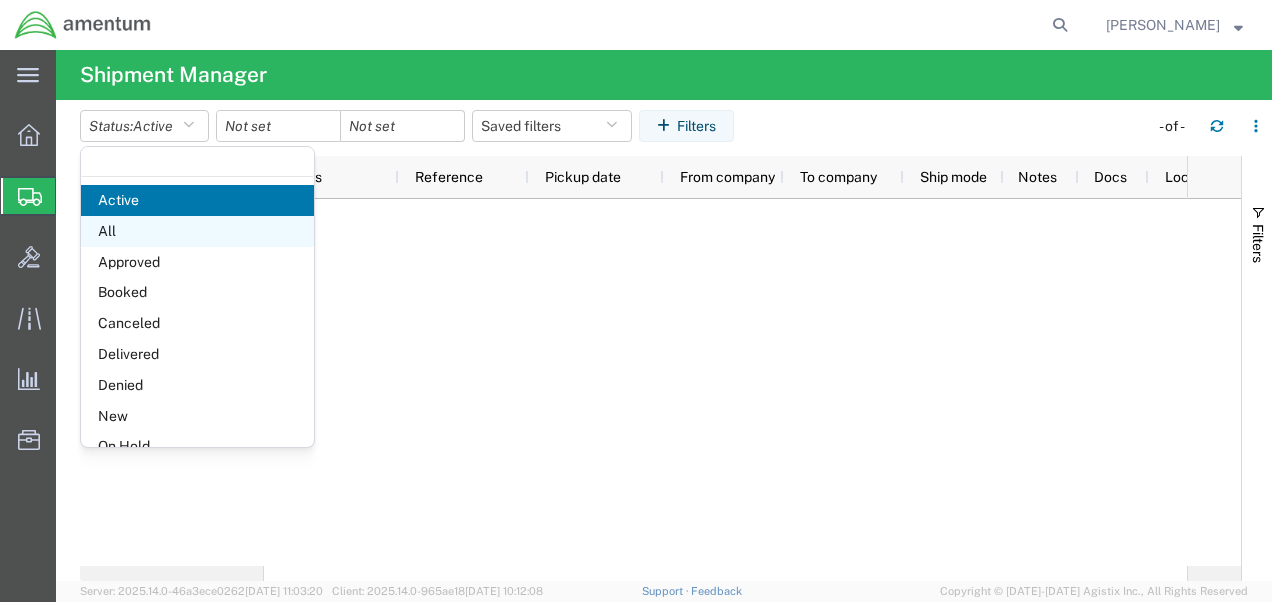 click on "All" 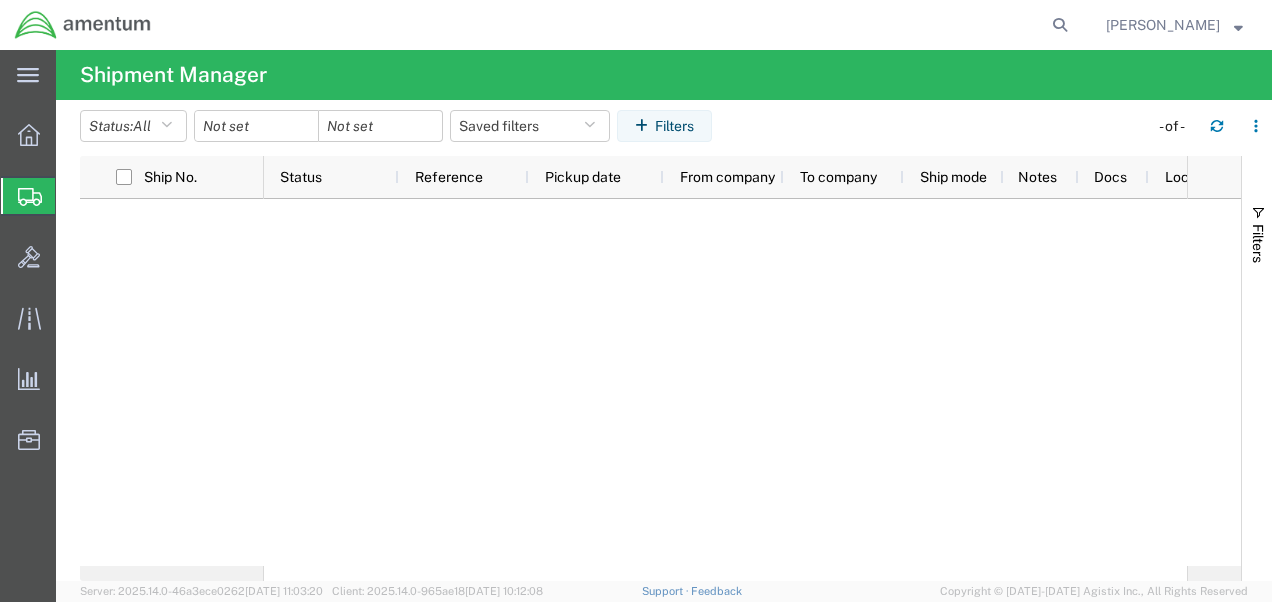click 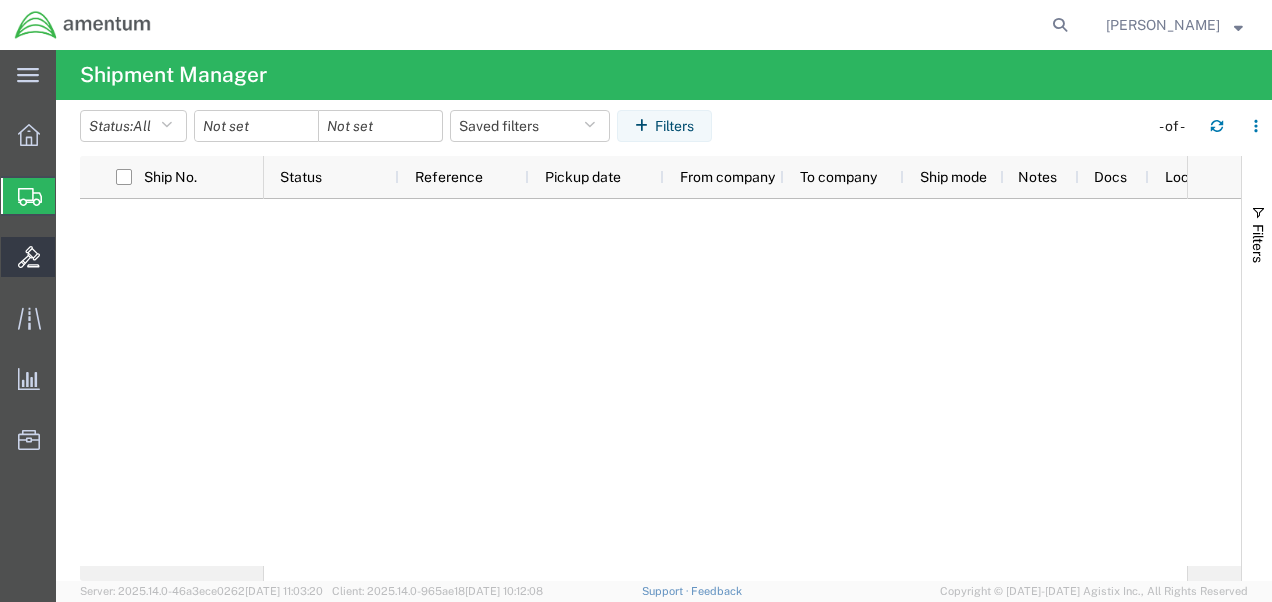 click 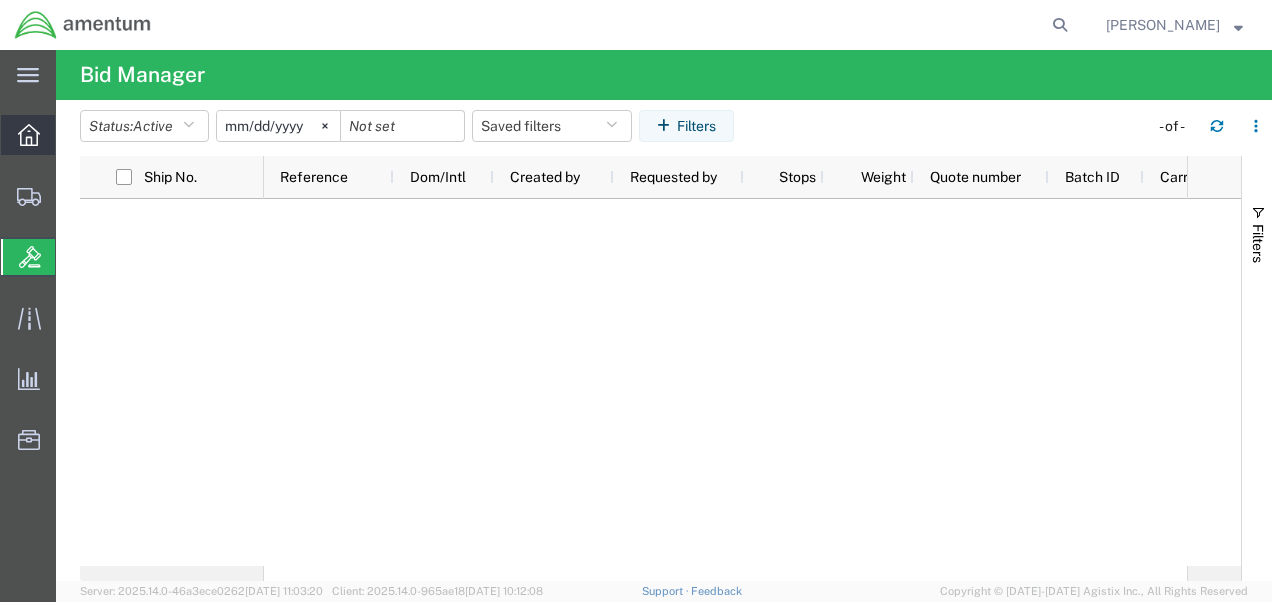 click 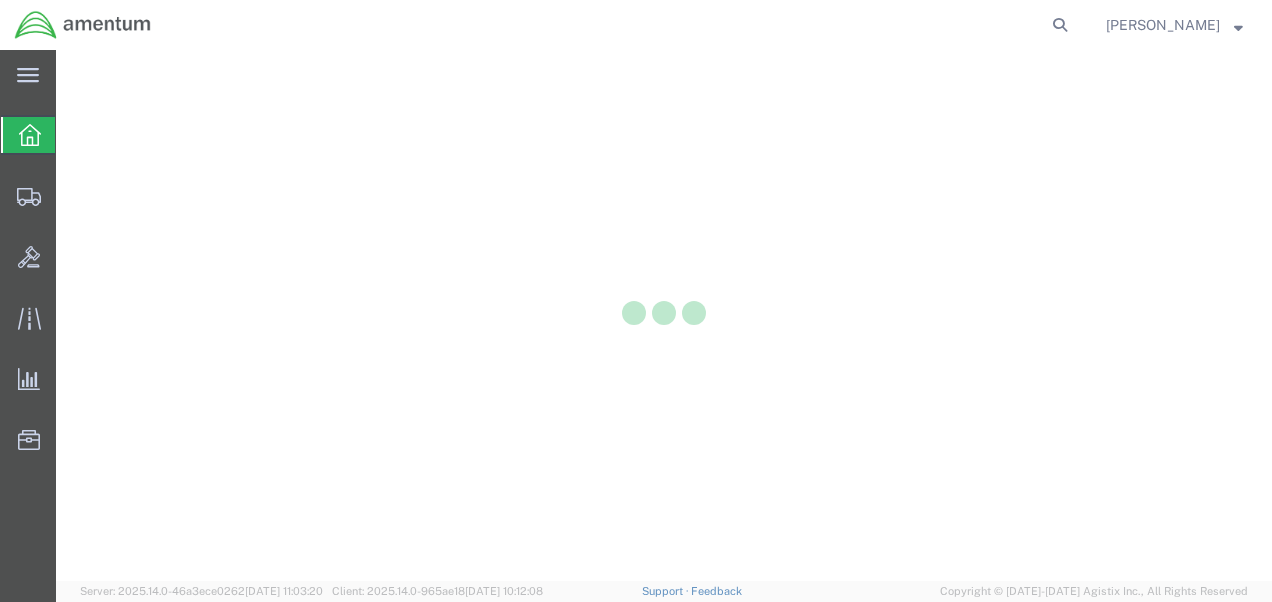 scroll, scrollTop: 0, scrollLeft: 0, axis: both 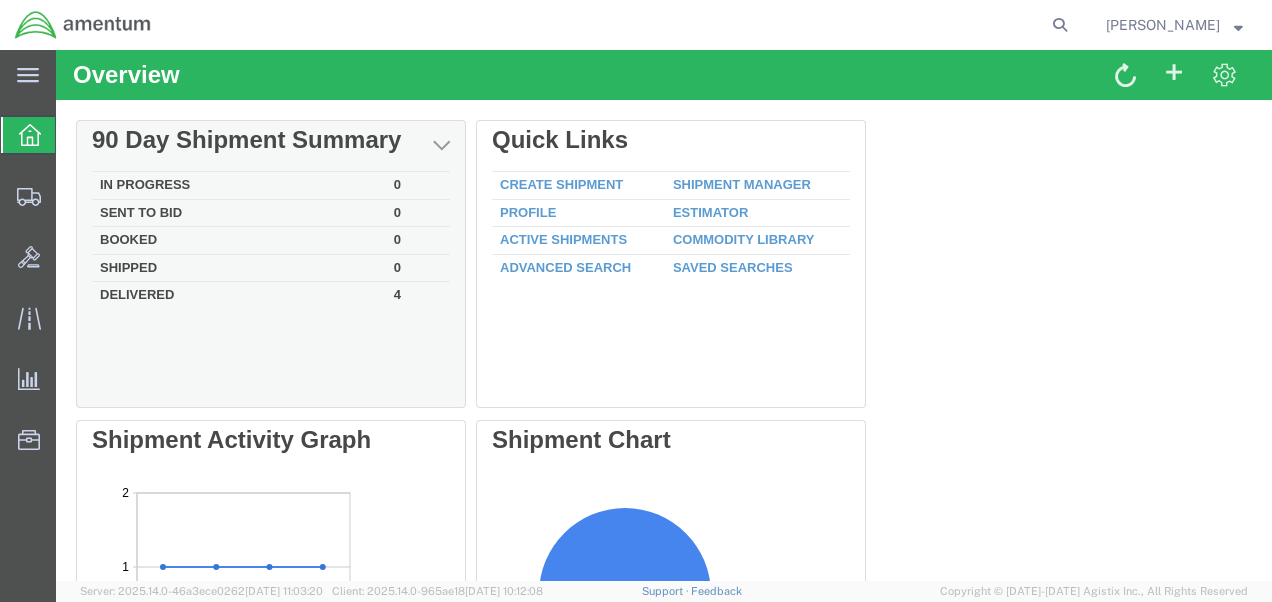 click on "Delivered" at bounding box center (239, 293) 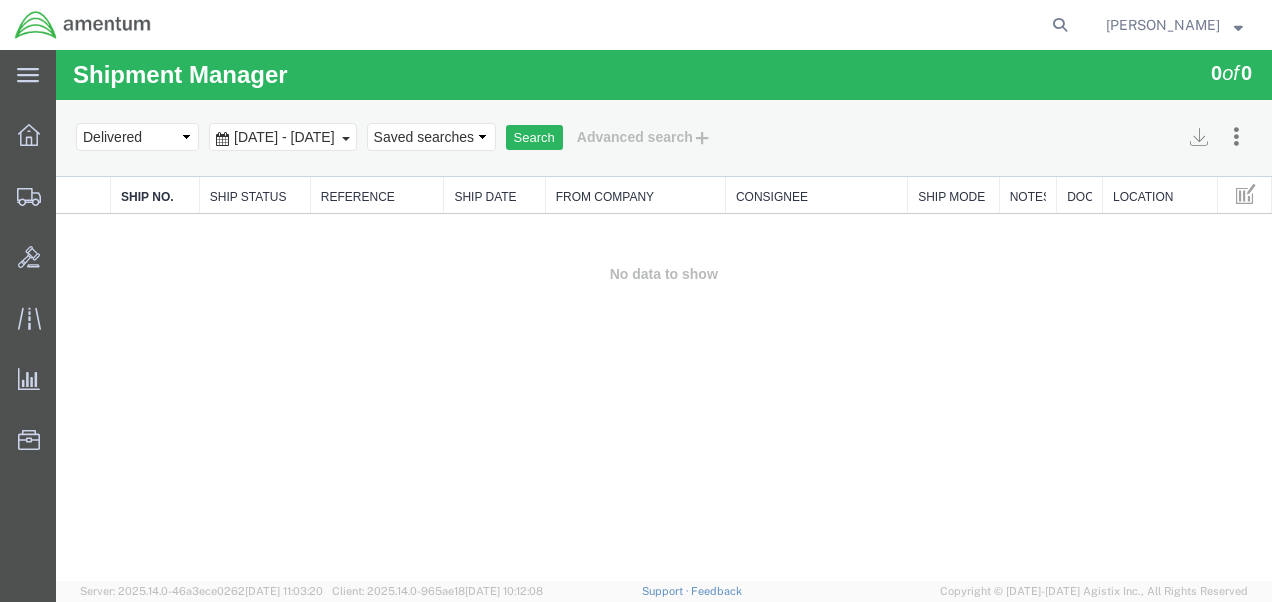 click on "[DATE] - [DATE]" at bounding box center (284, 137) 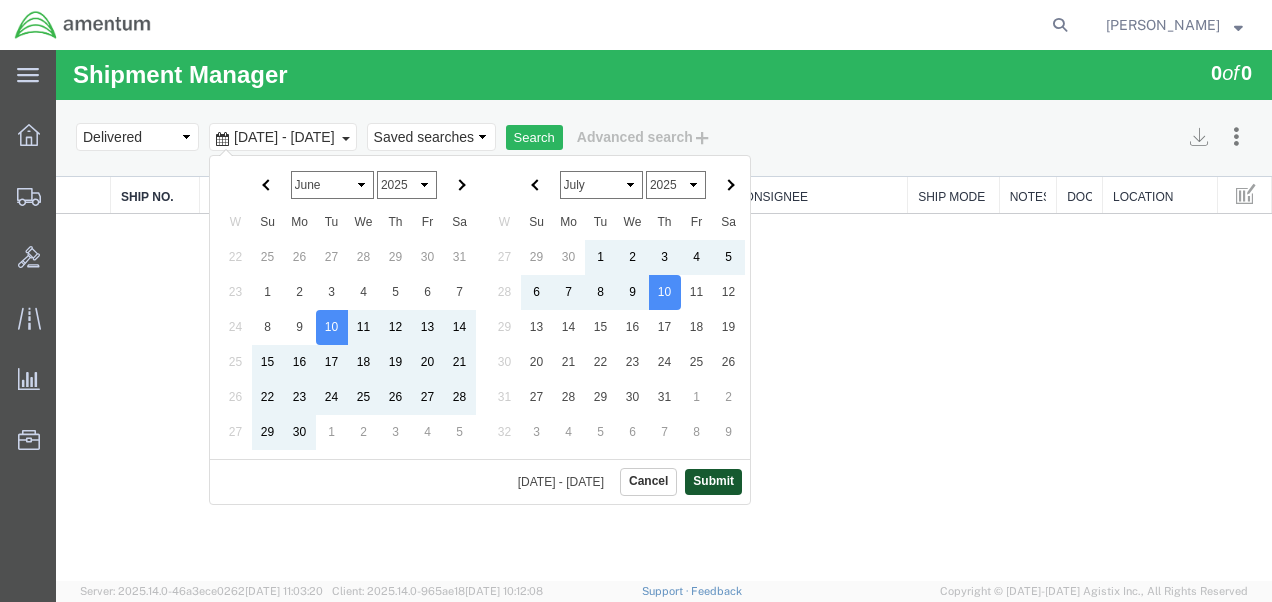 click on "Submit" at bounding box center [713, 481] 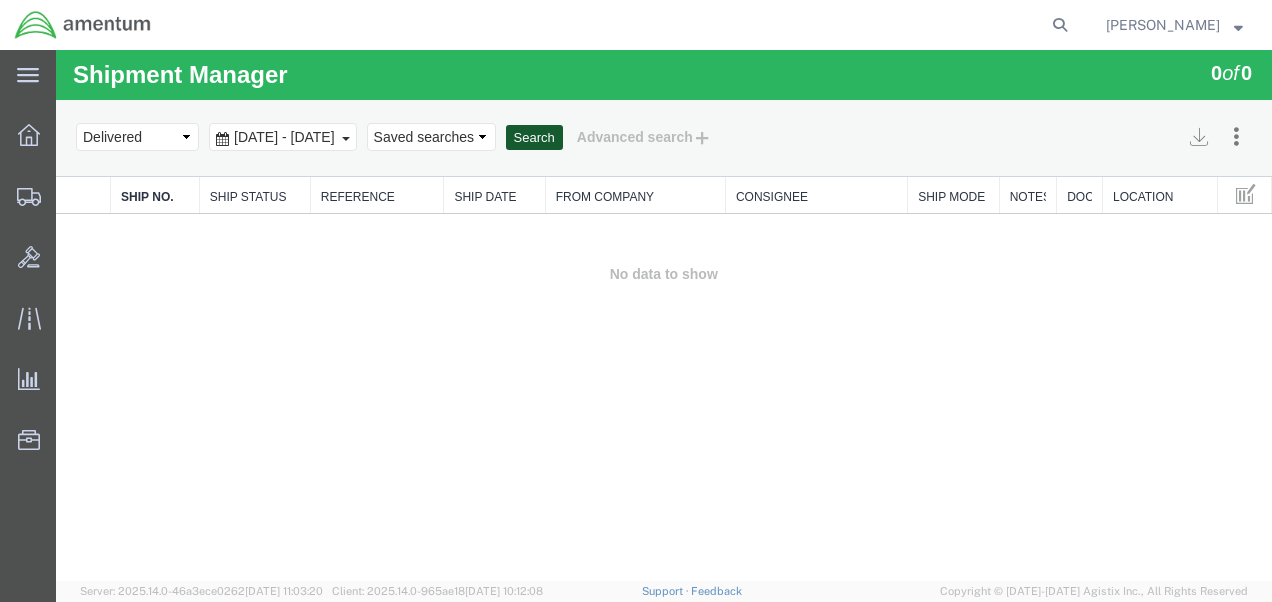 click on "Search" at bounding box center [534, 138] 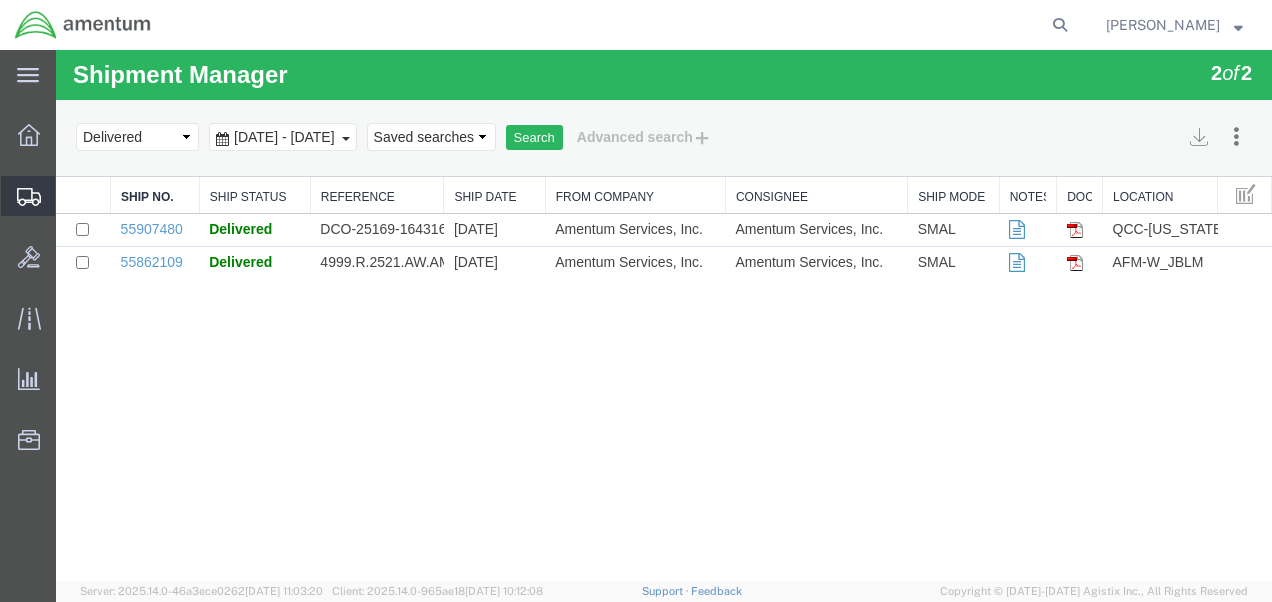 click on "Shipment Manager" 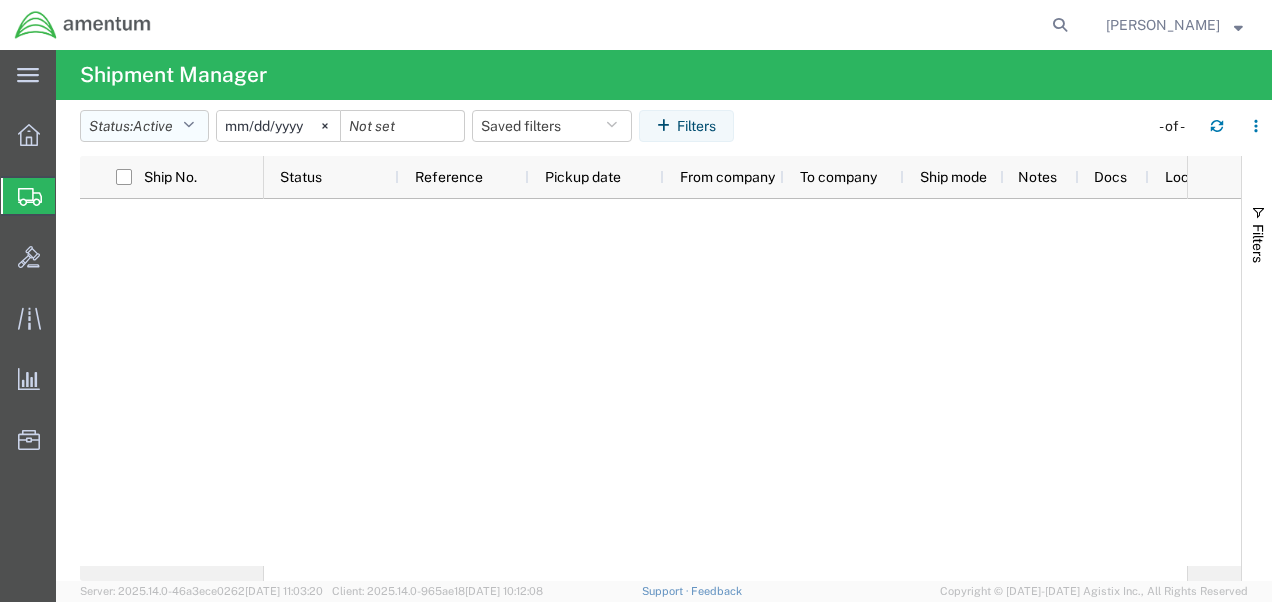 click on "Status:  Active" 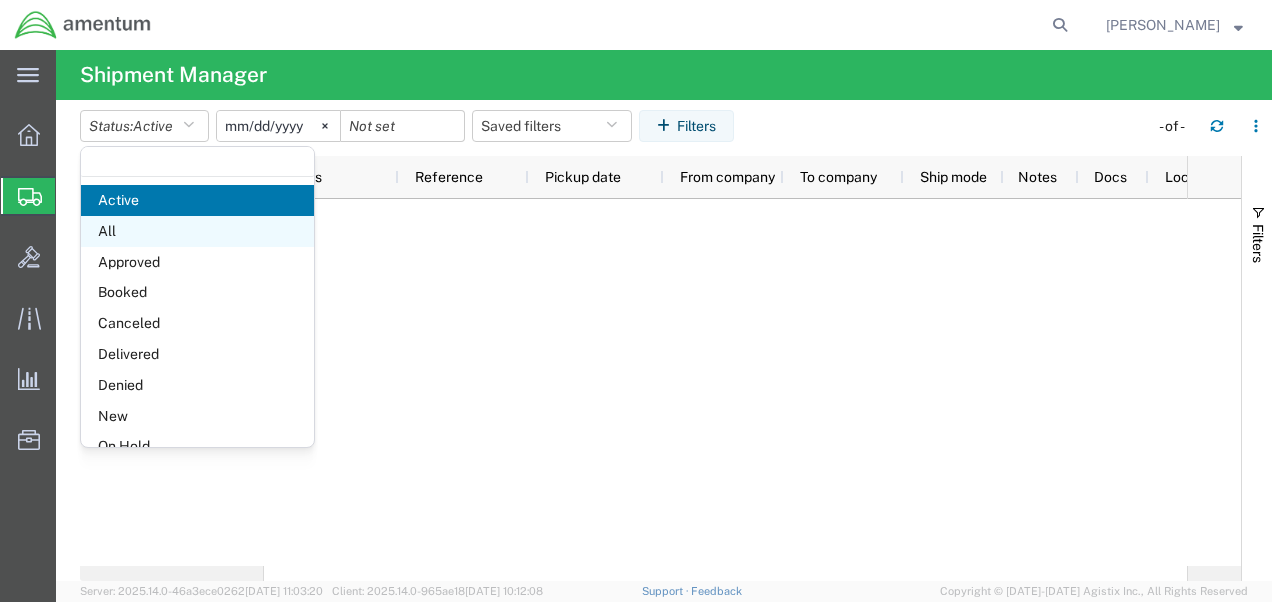 click on "All" 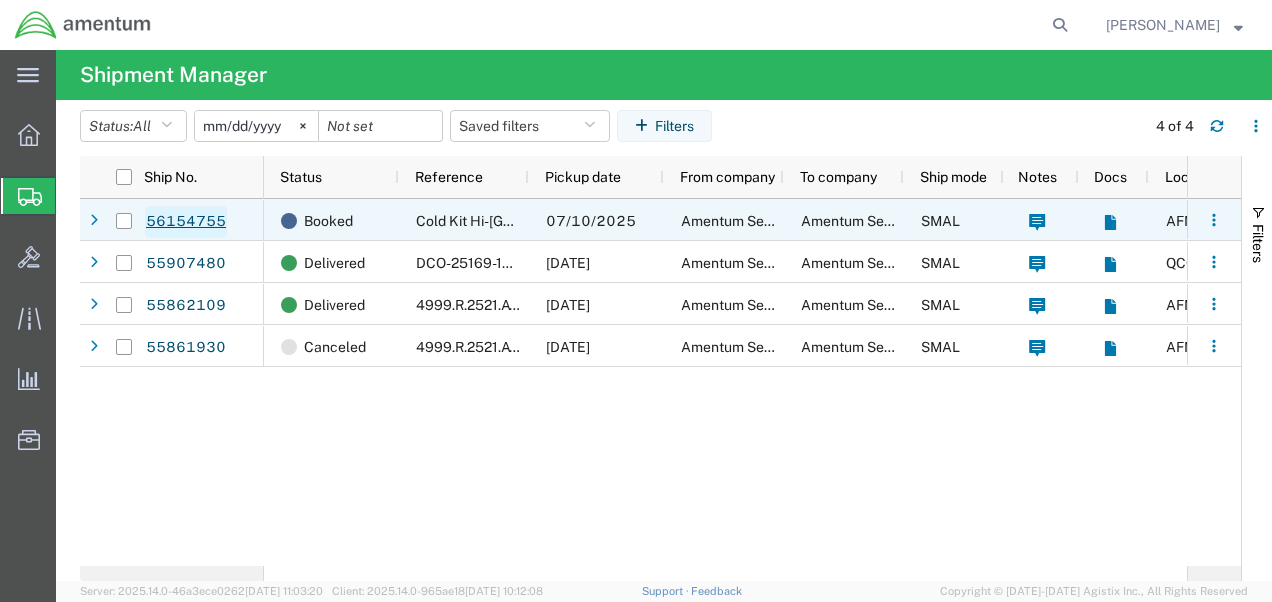 click on "56154755" 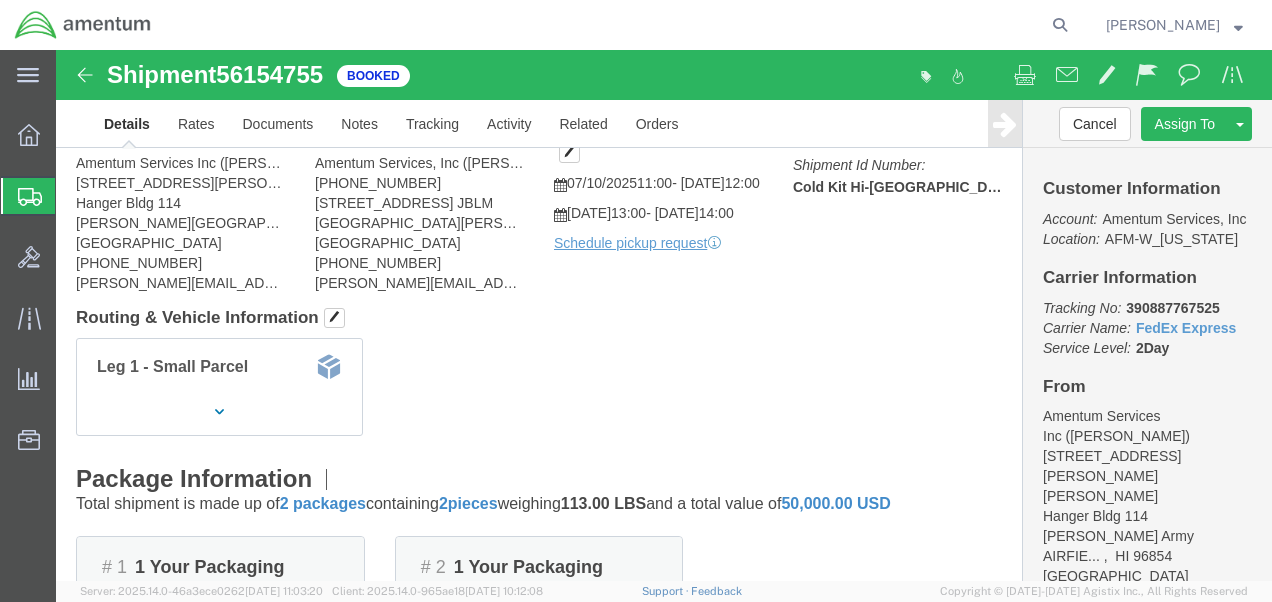 scroll, scrollTop: 0, scrollLeft: 0, axis: both 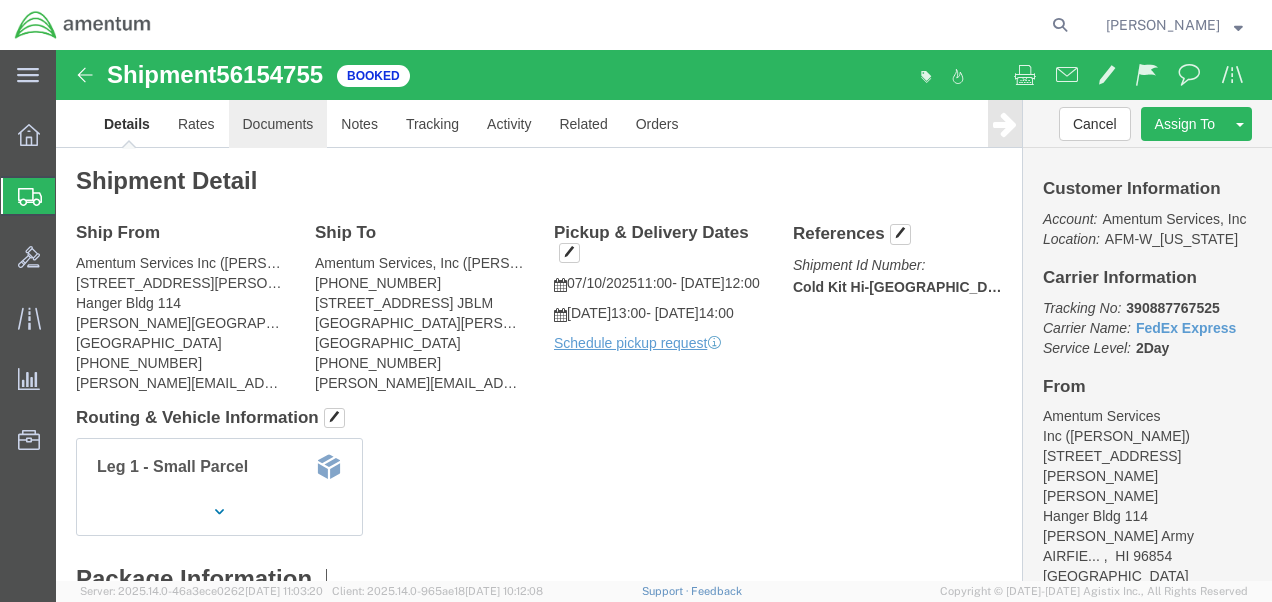 click on "Documents" 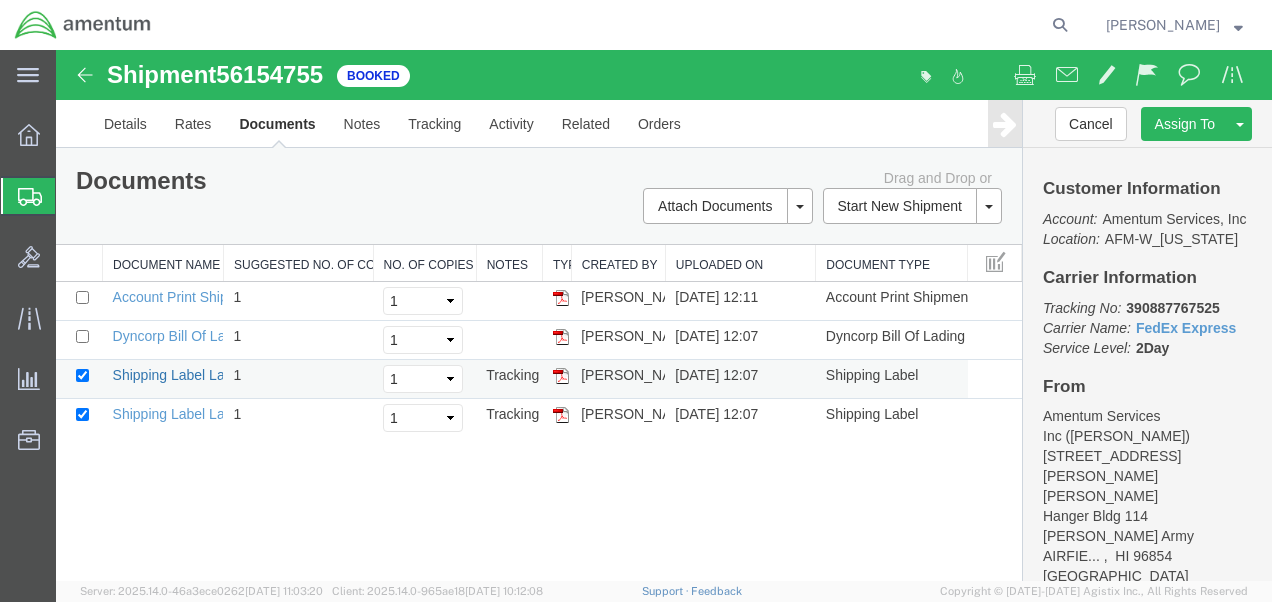 click on "Shipping Label Laser" at bounding box center [179, 375] 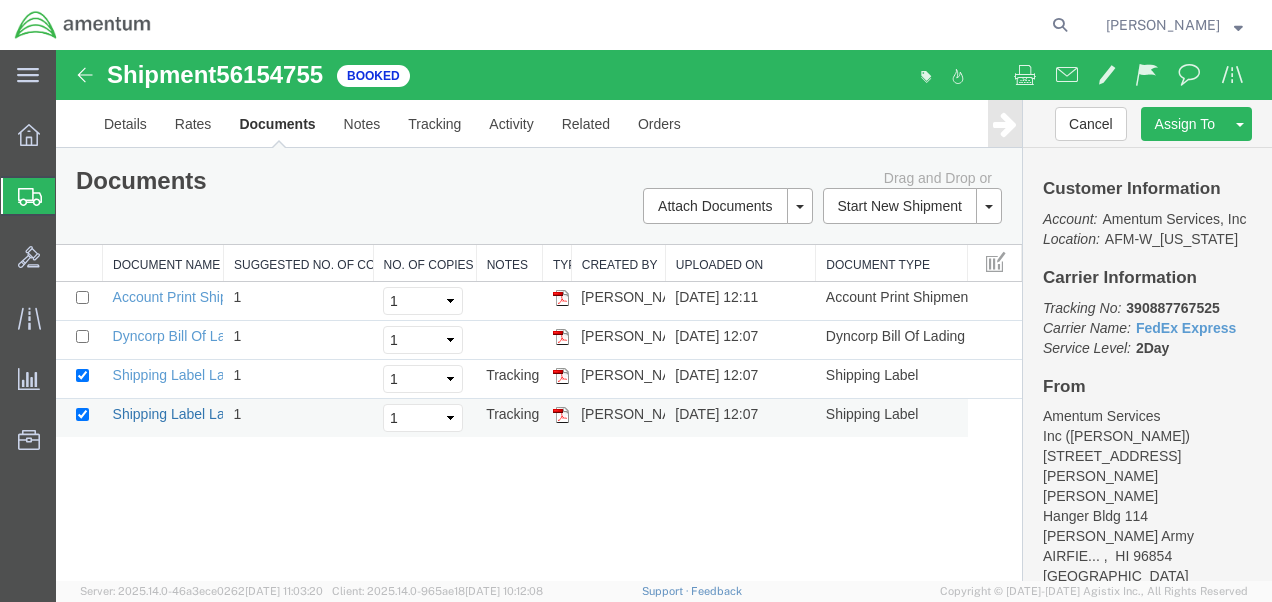 click on "Shipping Label Laser" at bounding box center (179, 414) 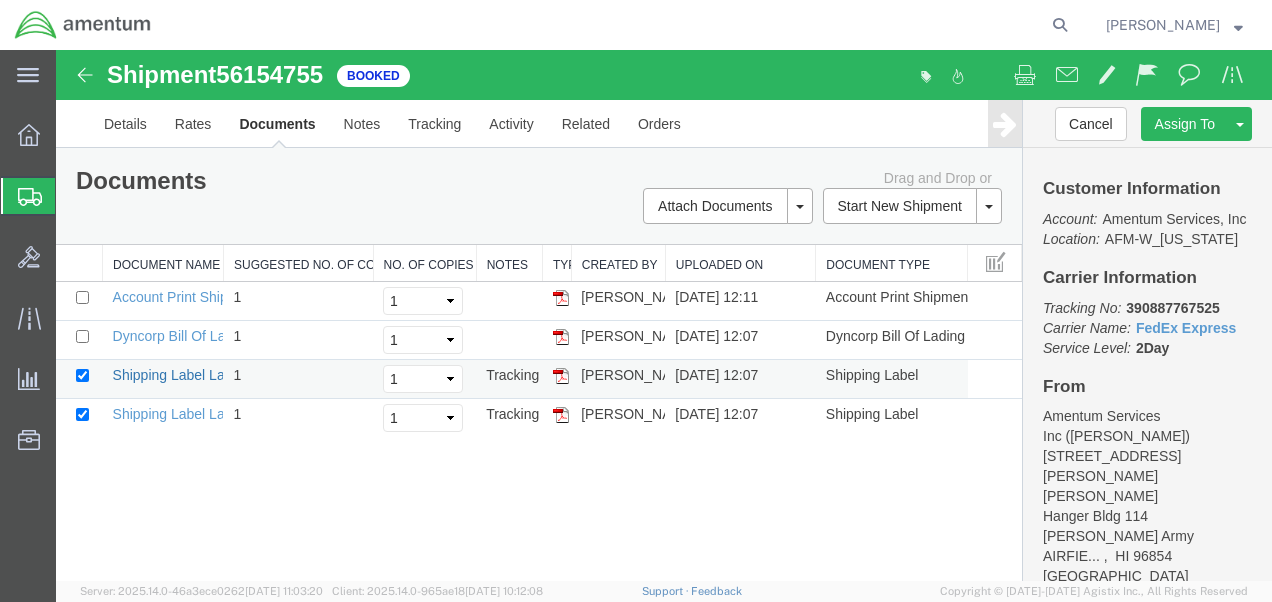 click on "Shipping Label Laser" at bounding box center (179, 375) 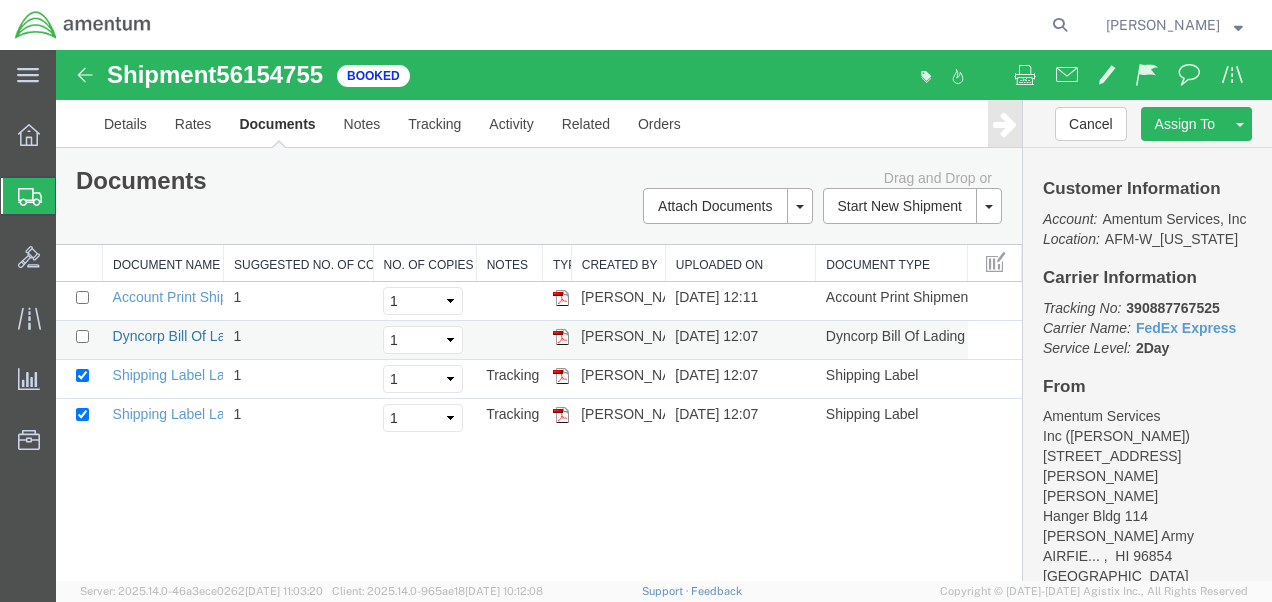 click on "Dyncorp Bill Of Lading" at bounding box center (182, 336) 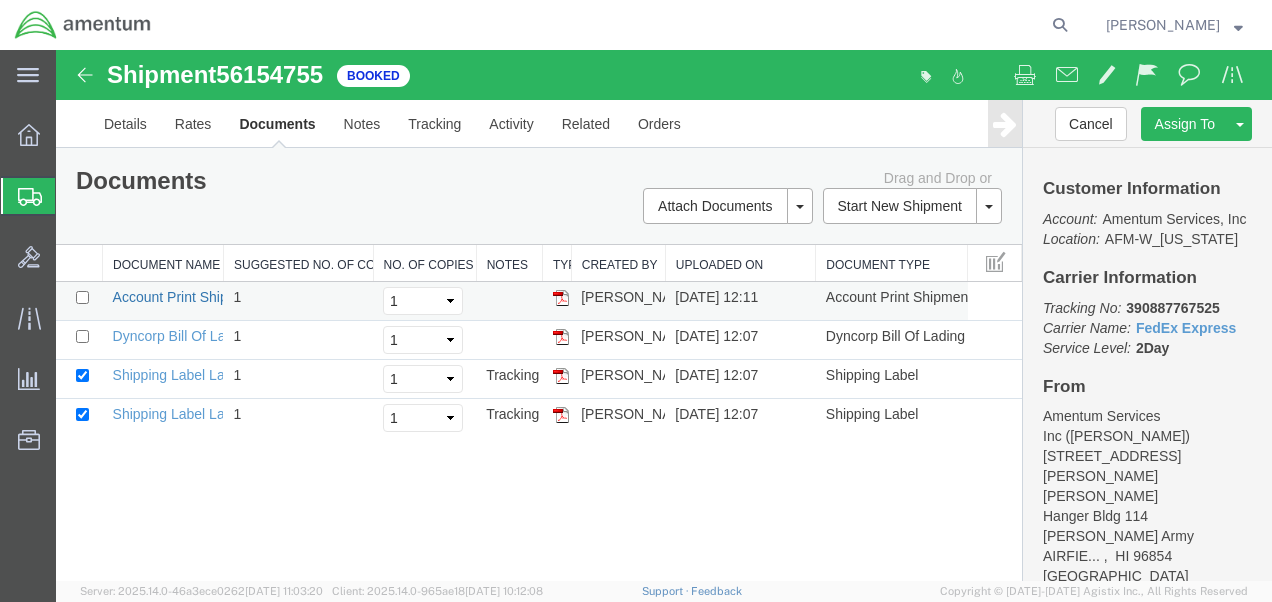 click on "Account Print Shipment Details" at bounding box center (209, 297) 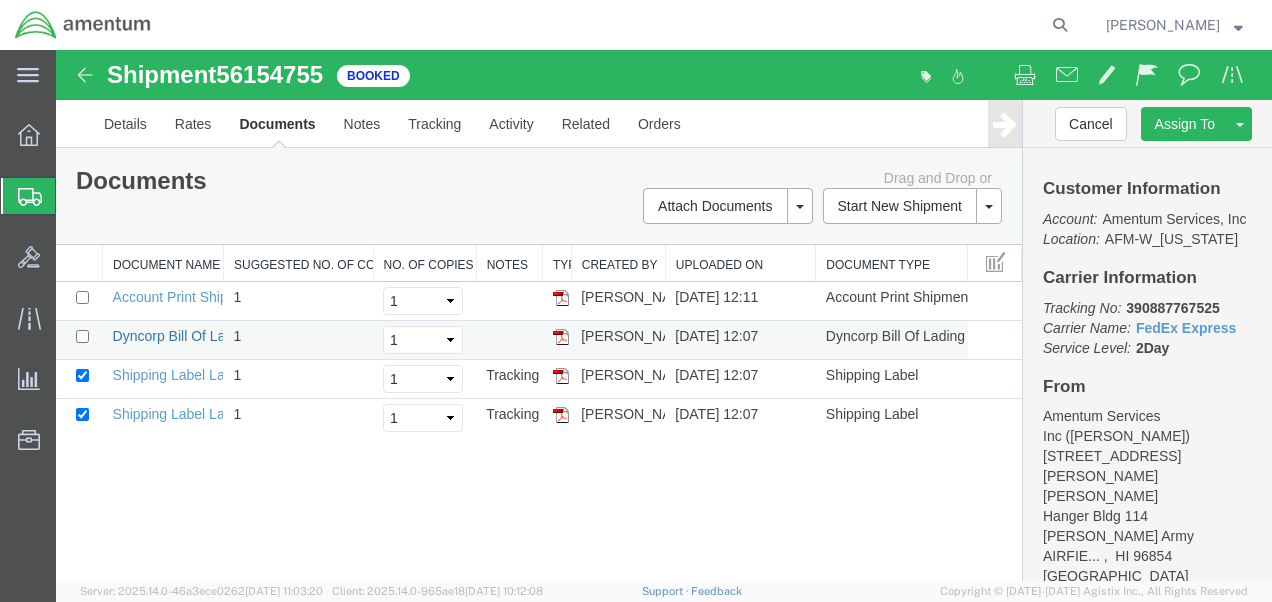 drag, startPoint x: 194, startPoint y: 339, endPoint x: 355, endPoint y: 328, distance: 161.37534 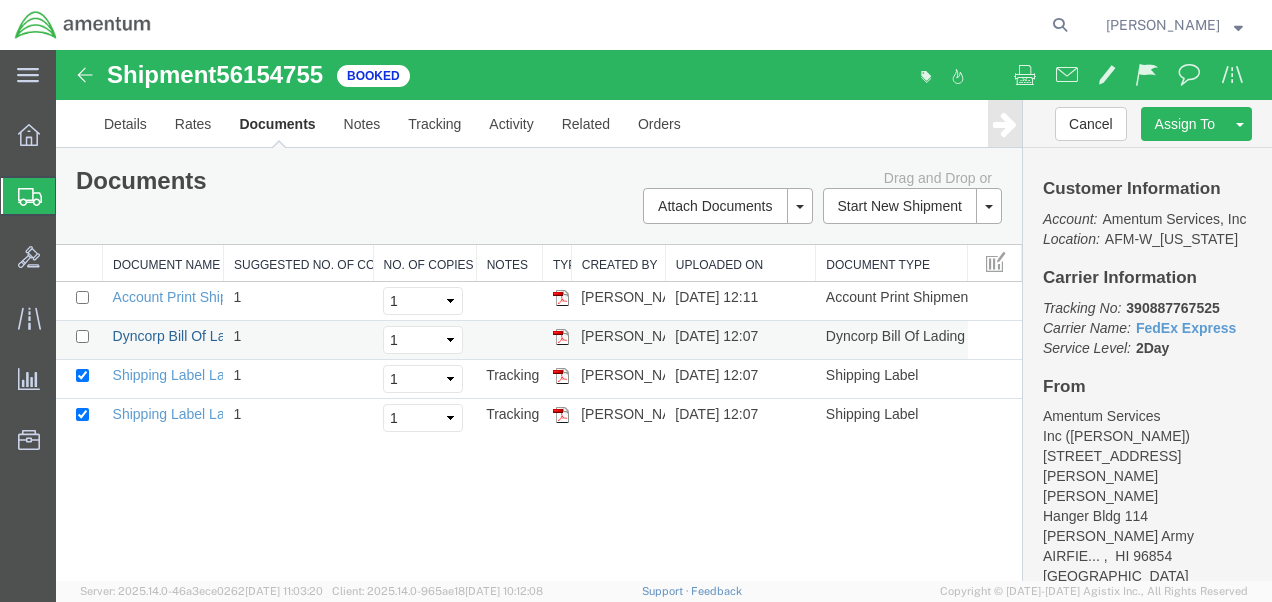 click on "Dyncorp Bill Of Lading" at bounding box center [182, 336] 